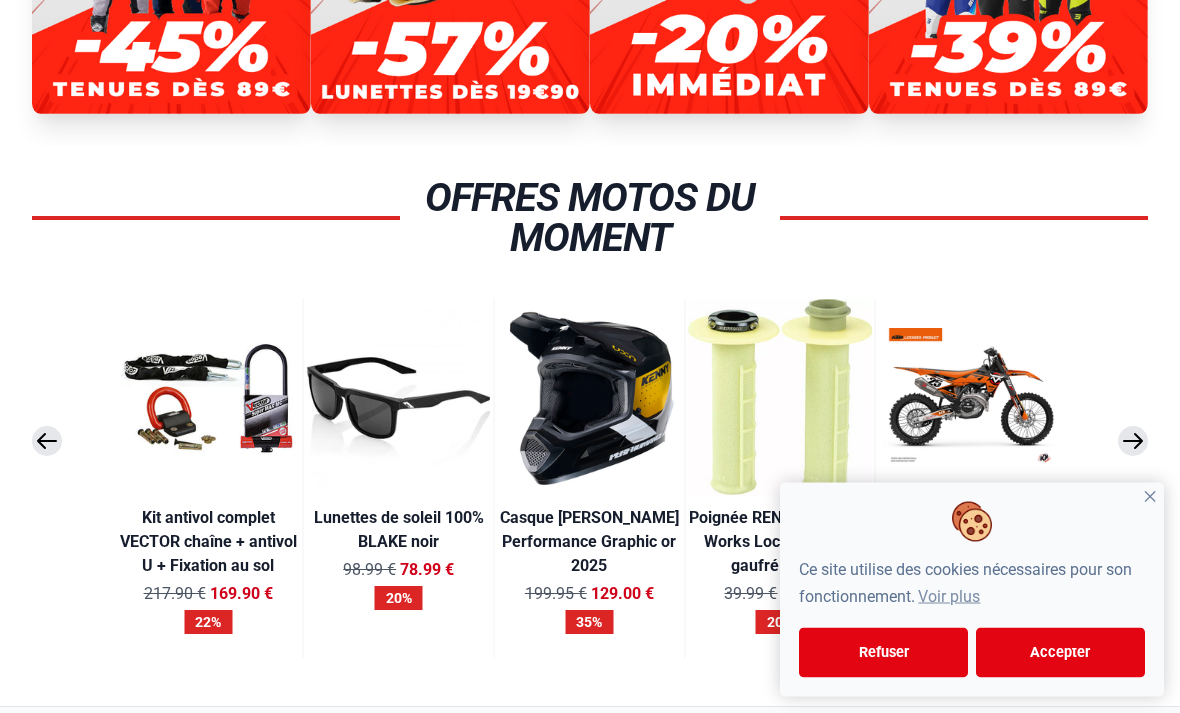 scroll, scrollTop: 849, scrollLeft: 0, axis: vertical 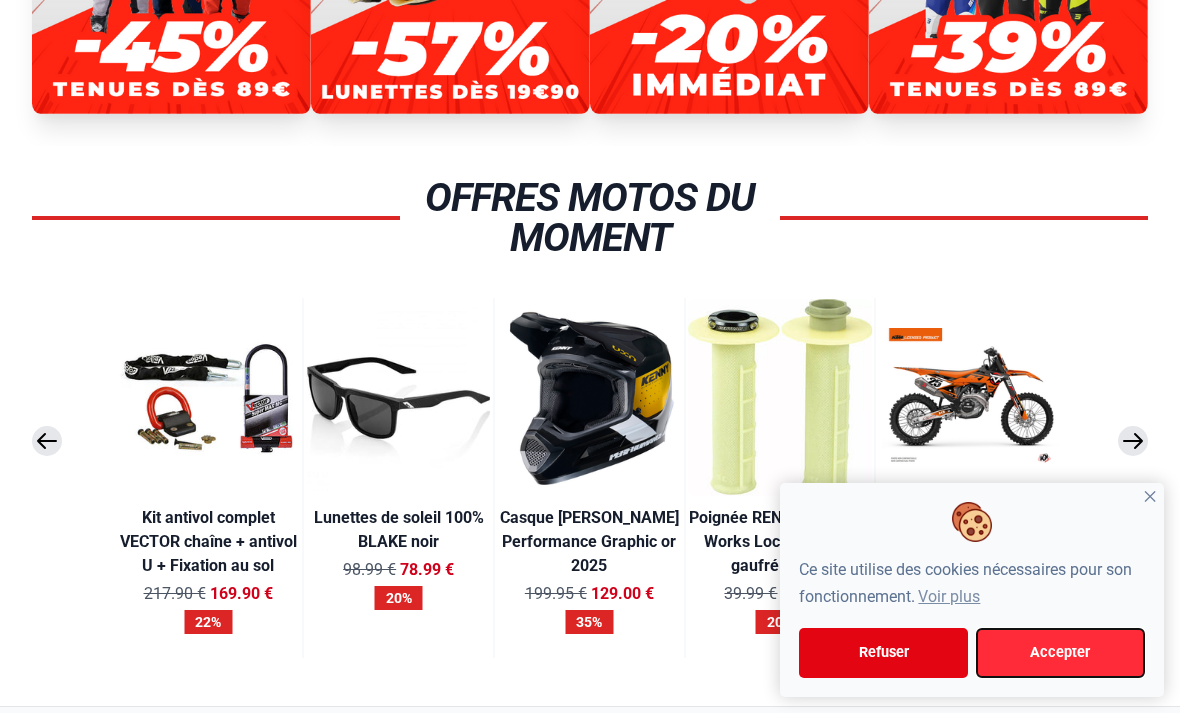 click on "Accepter" at bounding box center (1060, 653) 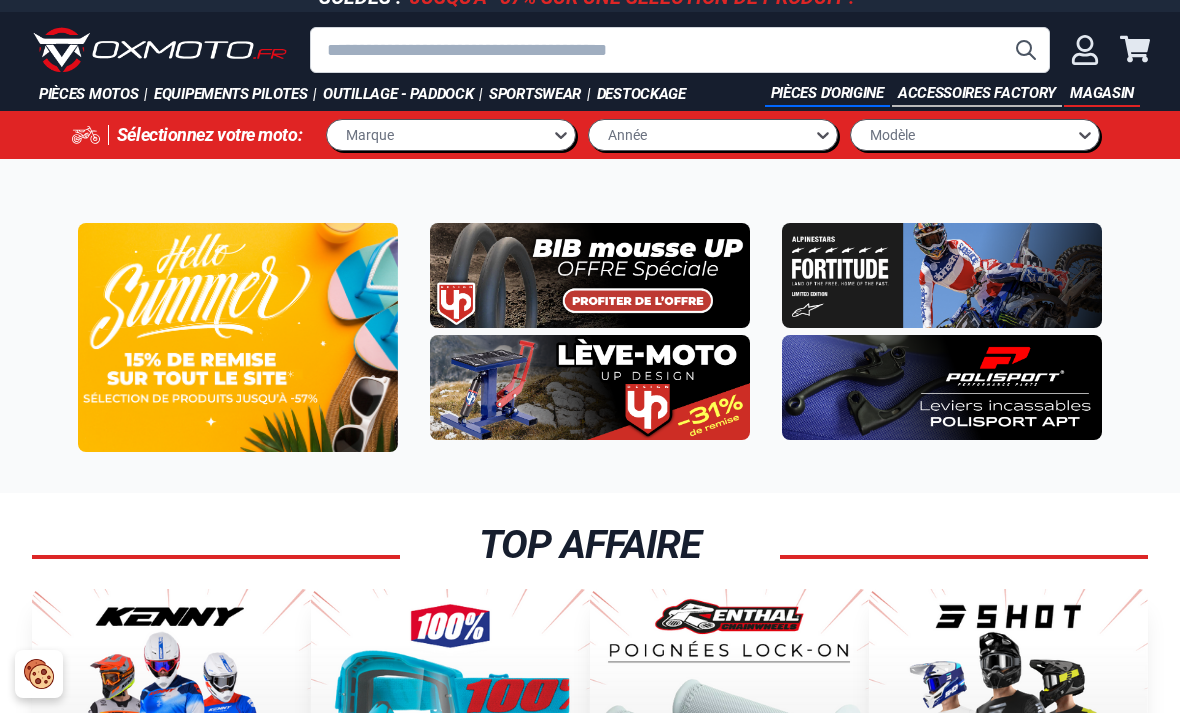 scroll, scrollTop: 0, scrollLeft: 0, axis: both 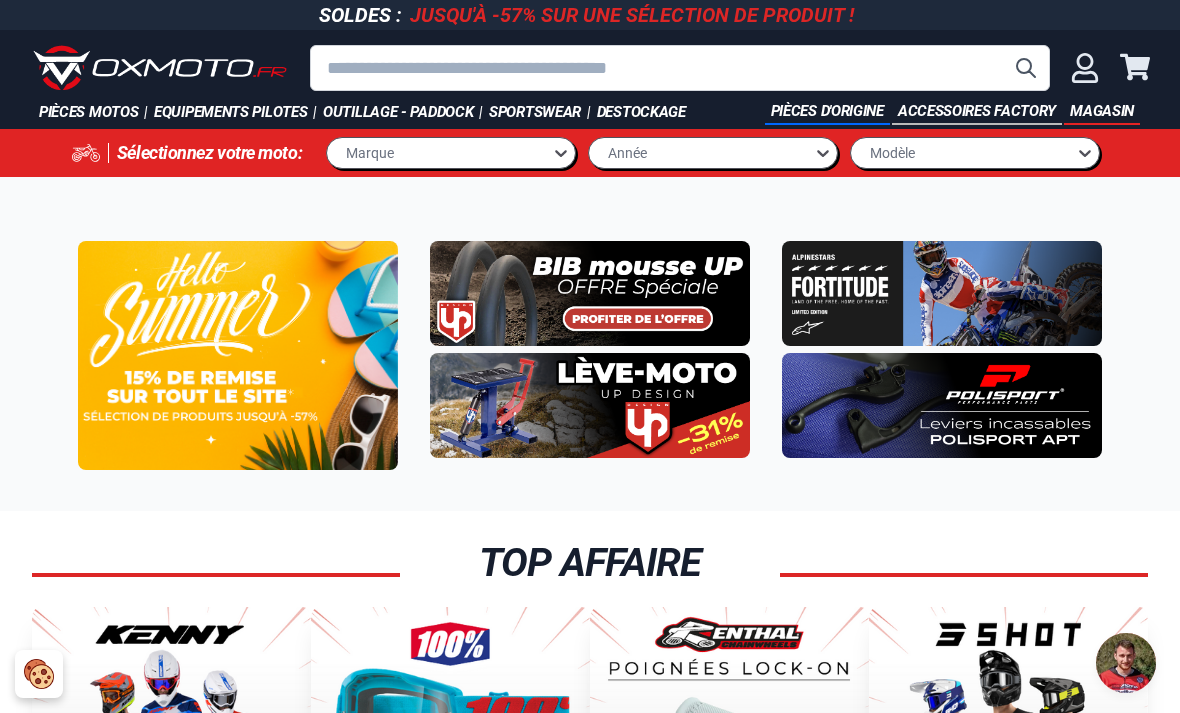 click at bounding box center (160, 68) 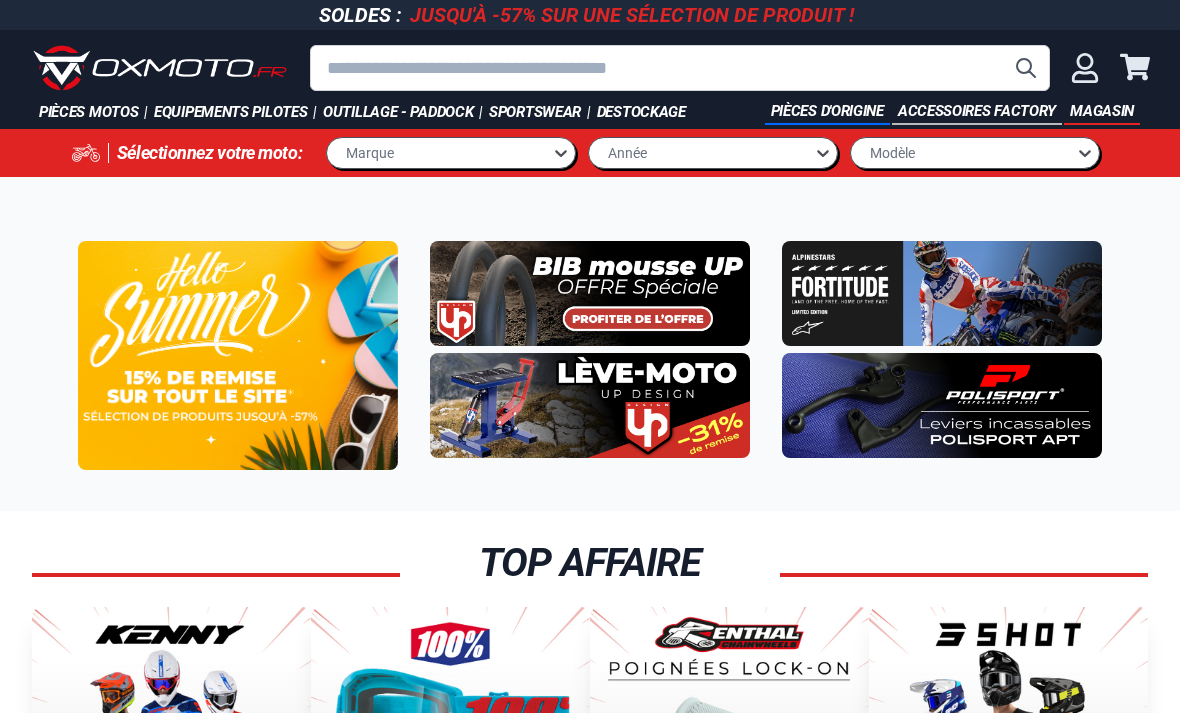 scroll, scrollTop: 0, scrollLeft: 0, axis: both 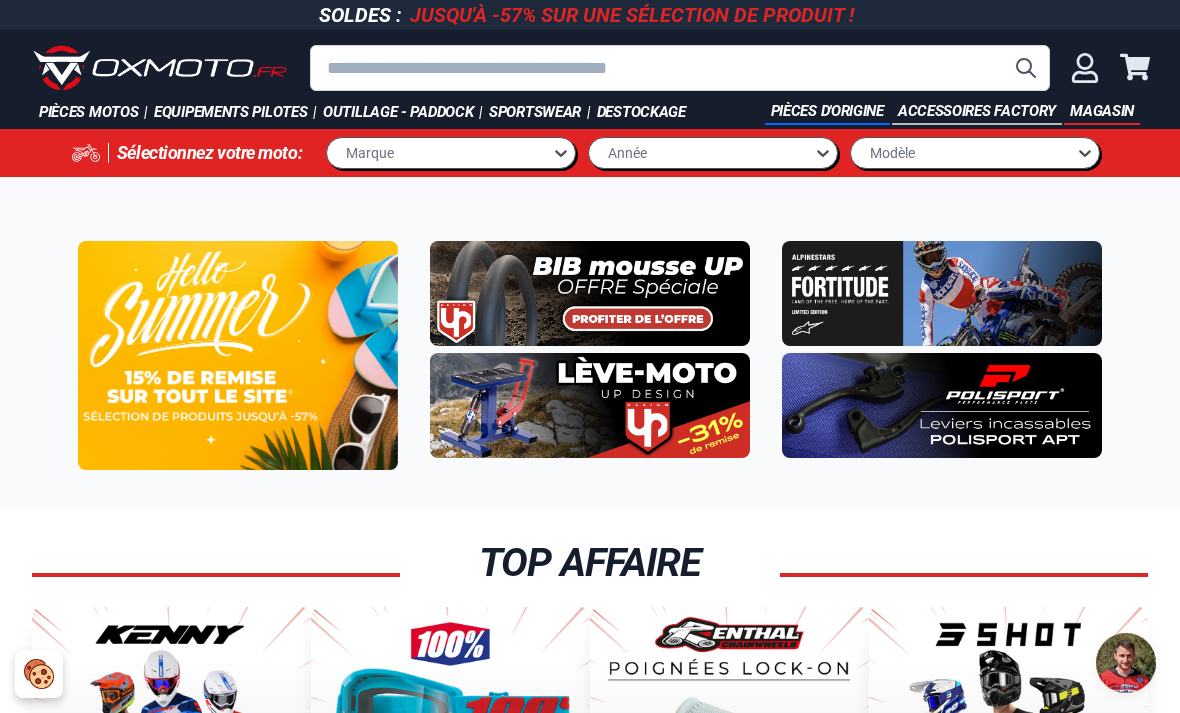 click 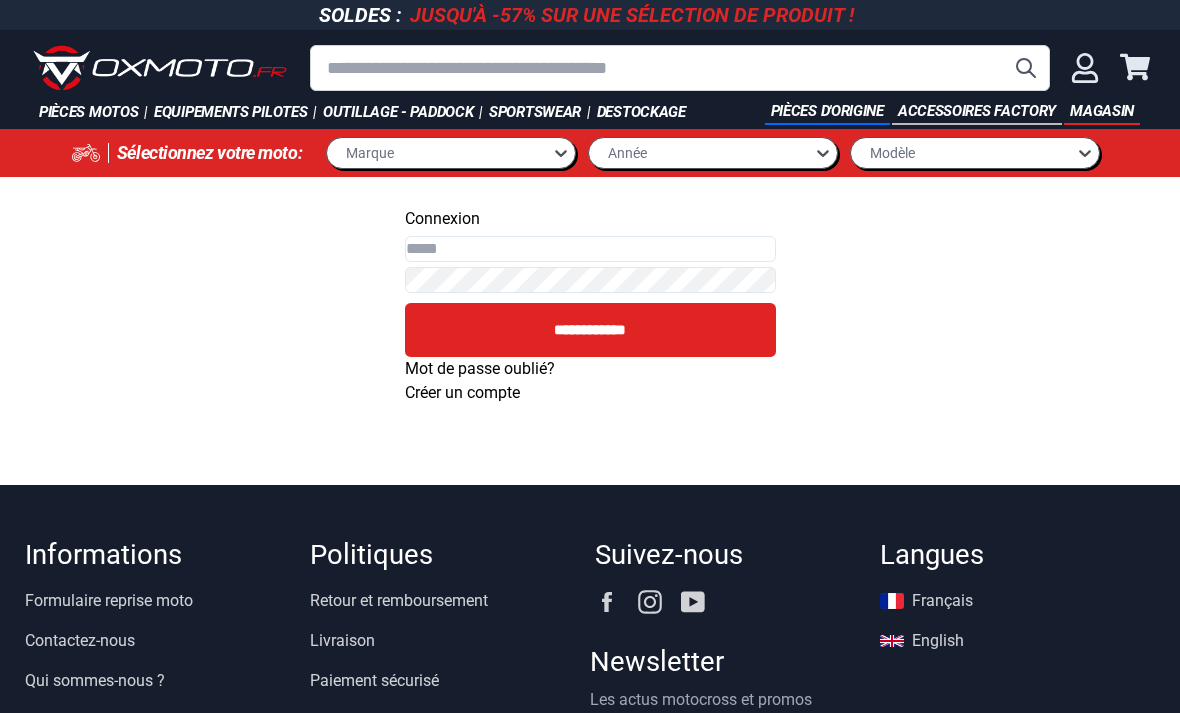 scroll, scrollTop: 0, scrollLeft: 0, axis: both 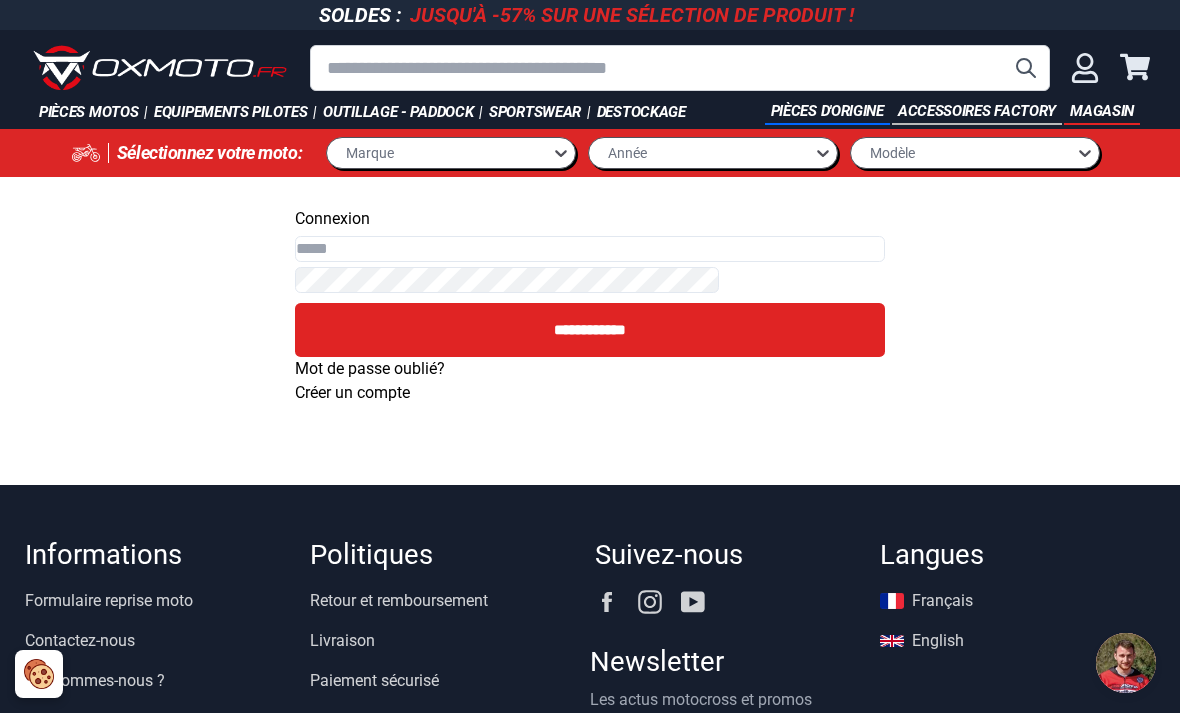click on "Créer un compte" at bounding box center [352, 392] 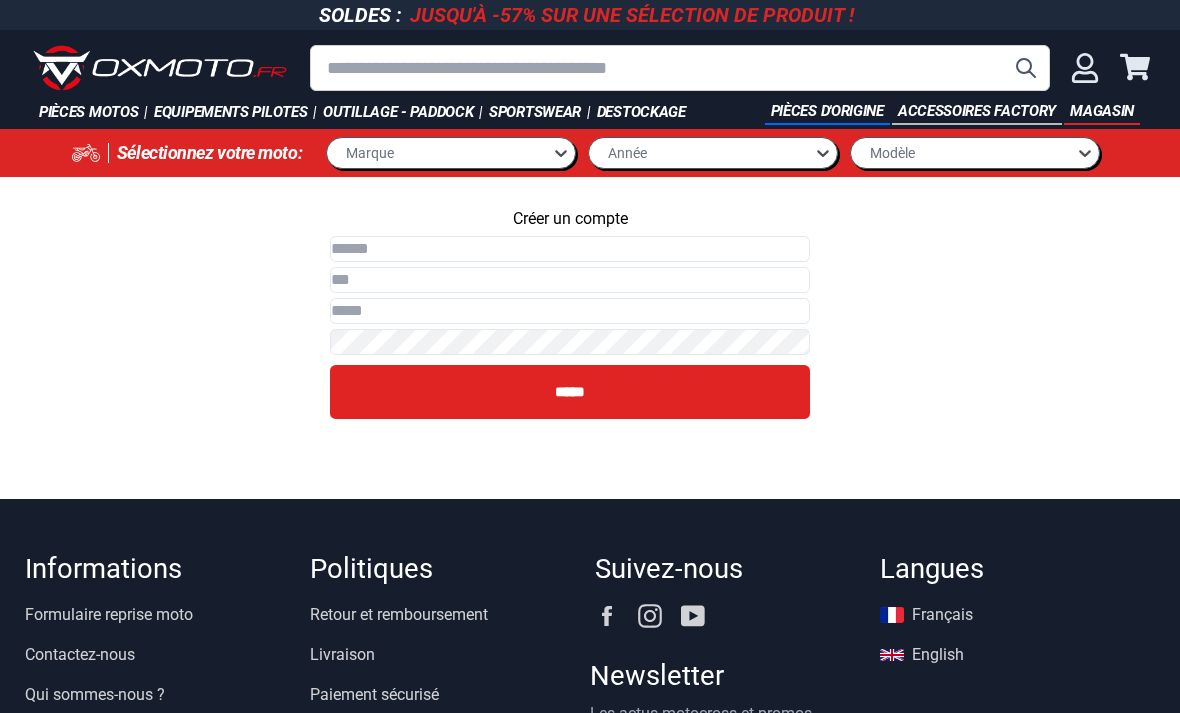 scroll, scrollTop: 0, scrollLeft: 0, axis: both 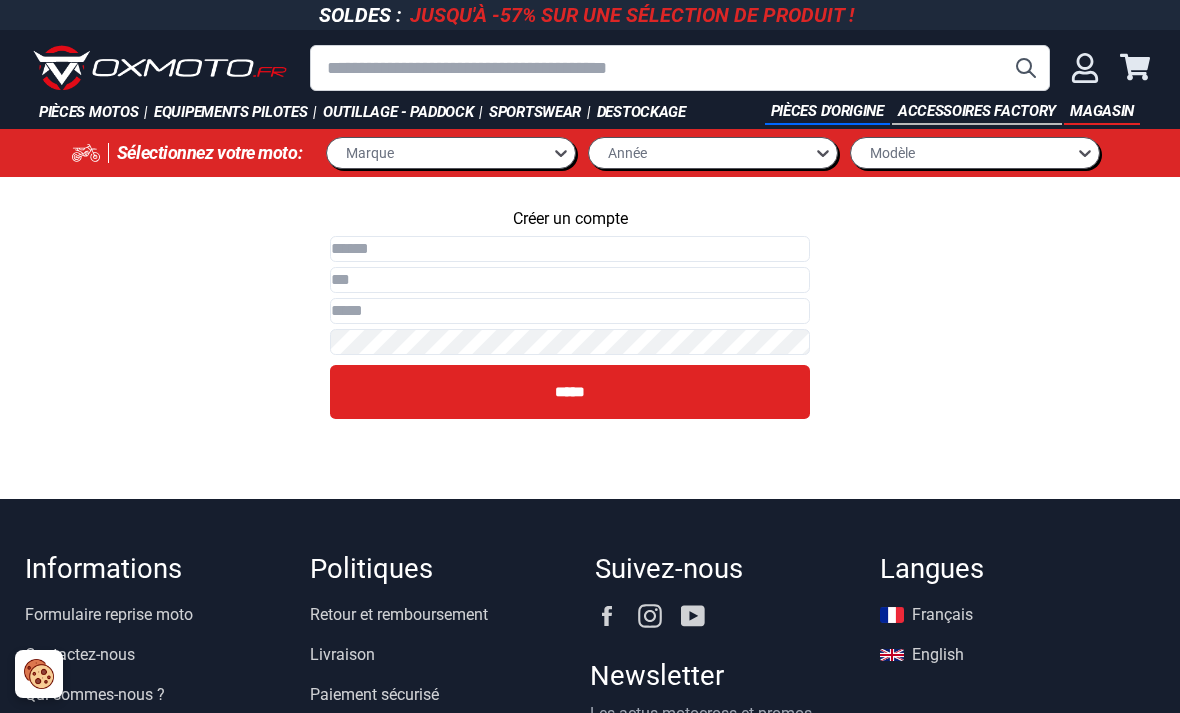 click on "Prénom" at bounding box center [570, 249] 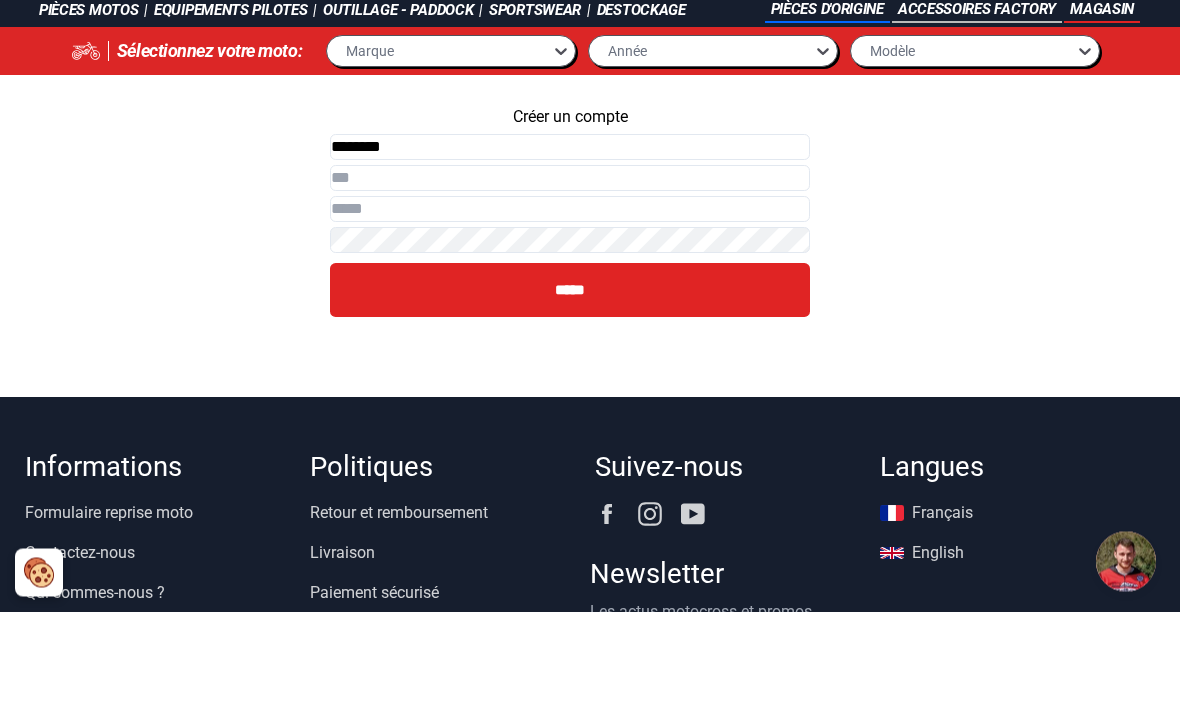 type on "********" 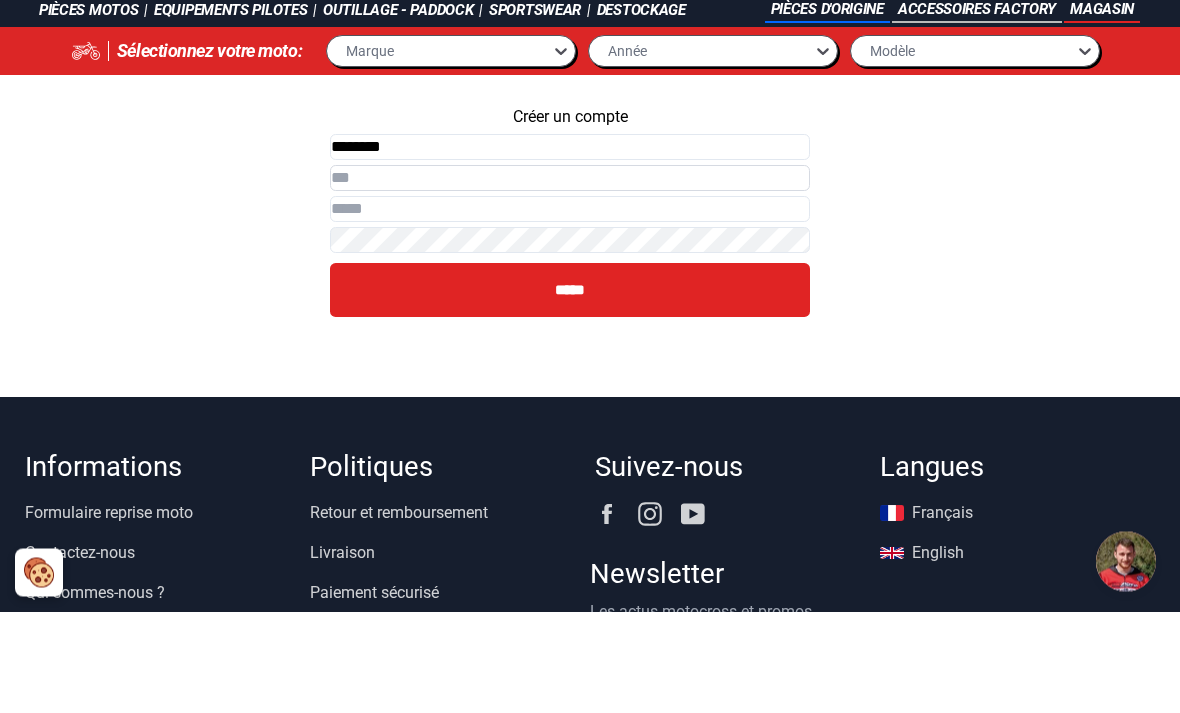 click on "Nom" at bounding box center [570, 280] 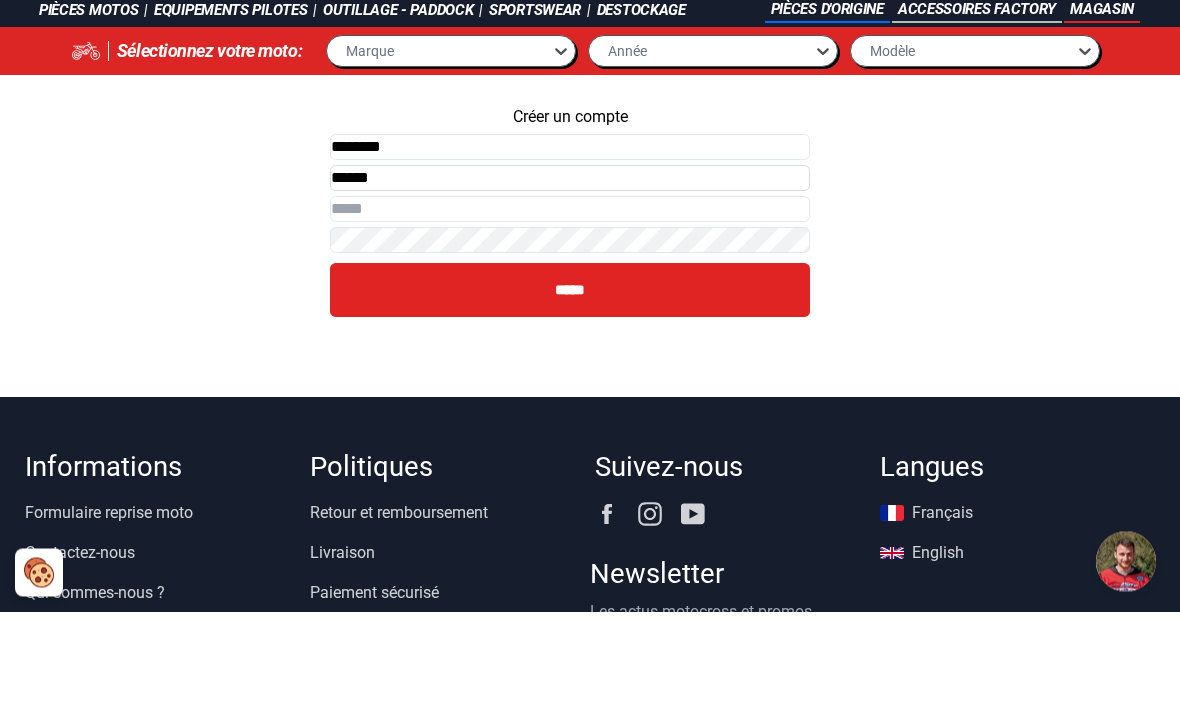 type on "******" 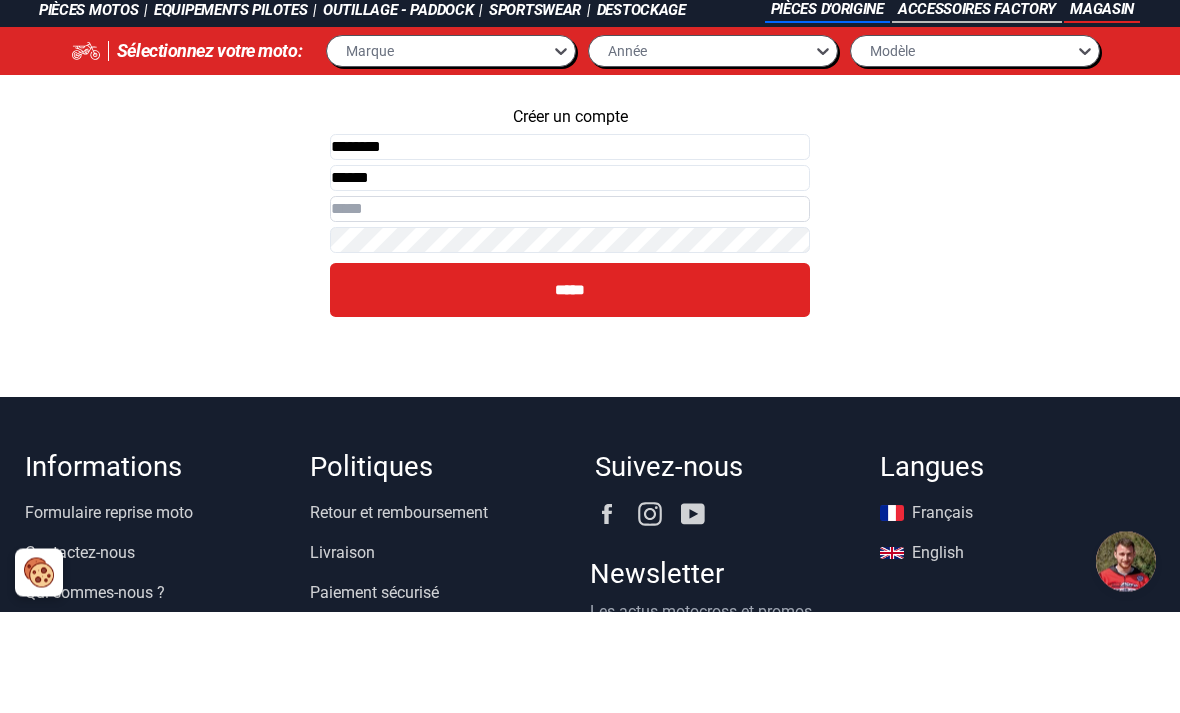 click on "Email" at bounding box center [570, 311] 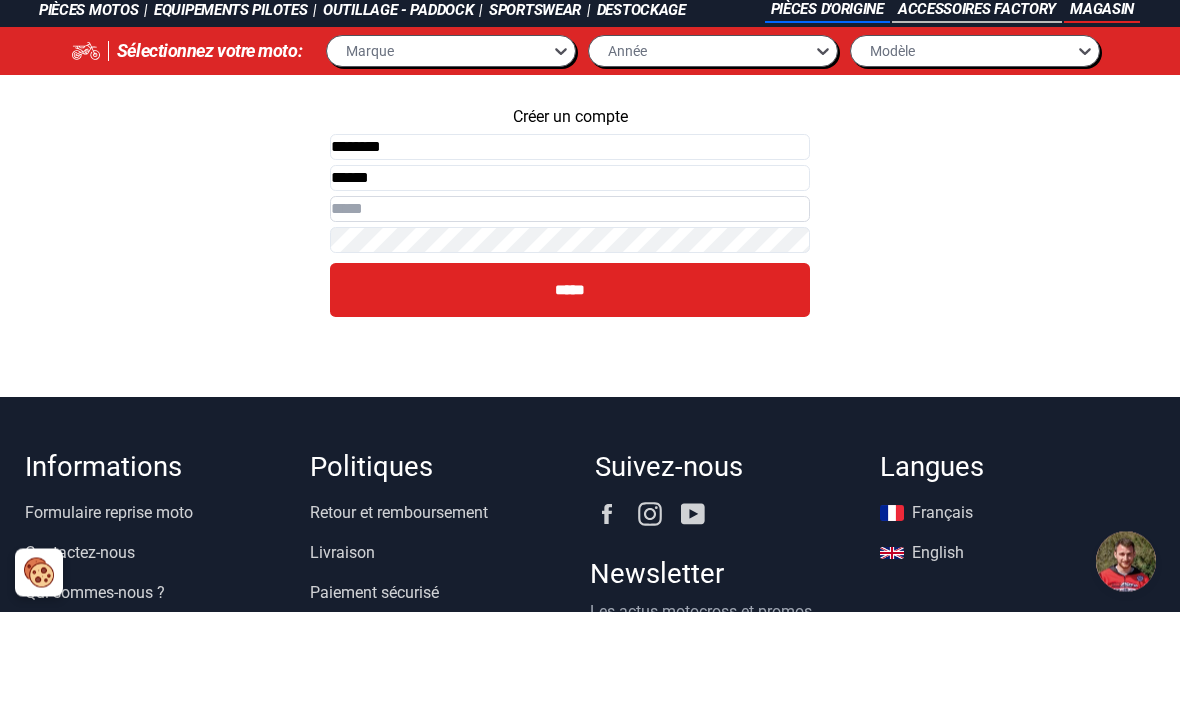 type on "**********" 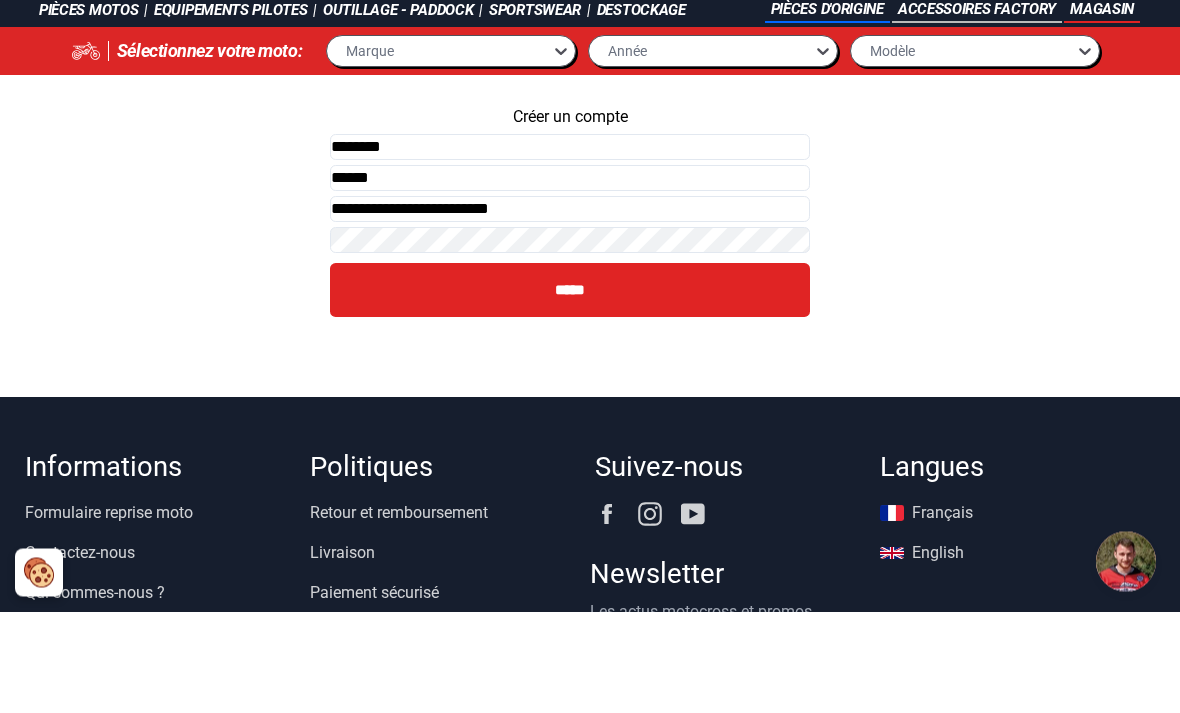 scroll, scrollTop: 102, scrollLeft: 0, axis: vertical 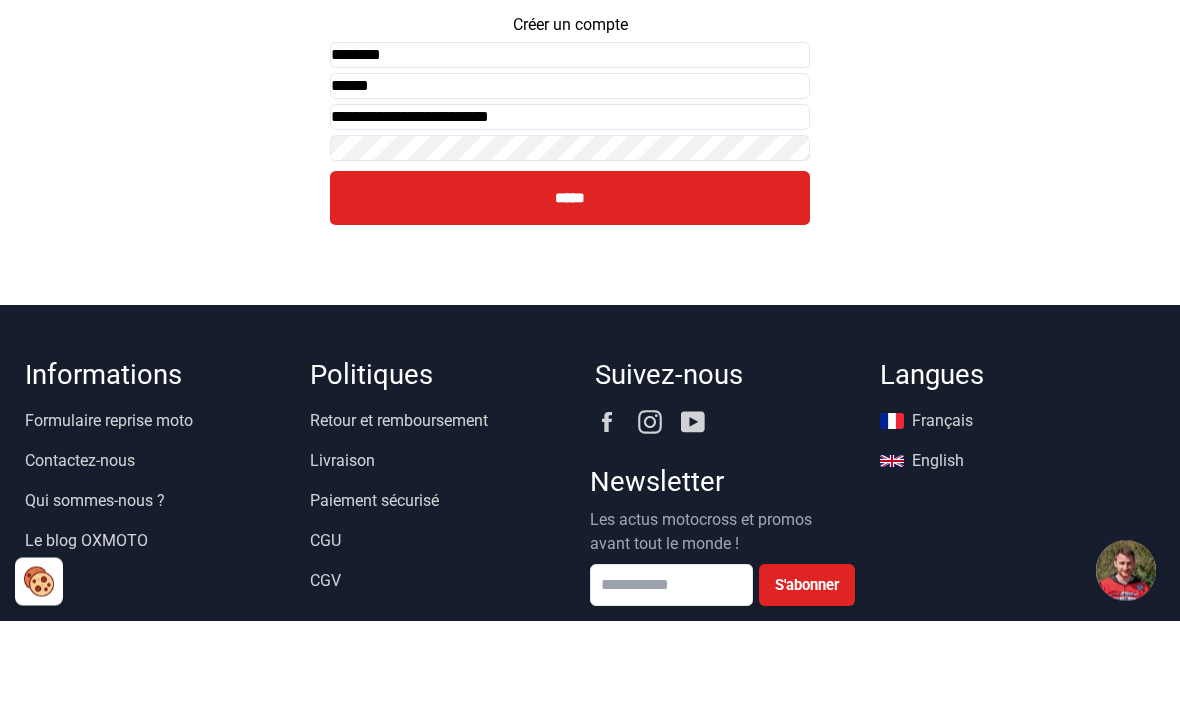 click on "*****" at bounding box center [570, 291] 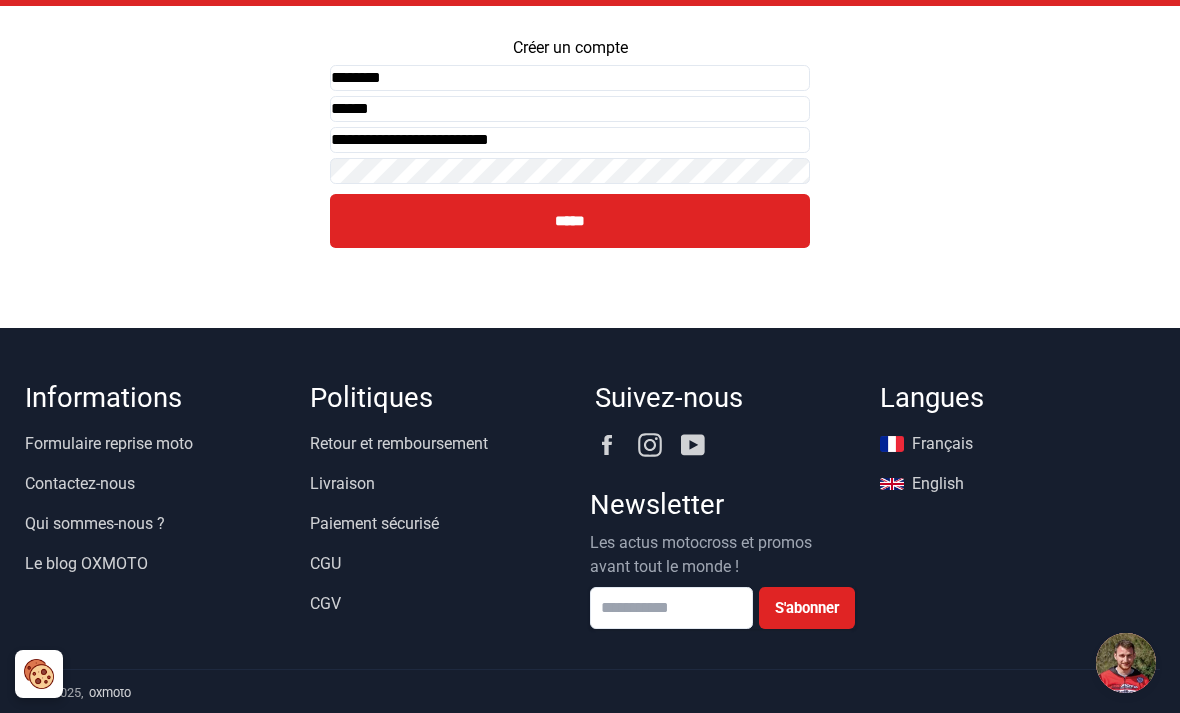 click on "*****" at bounding box center [570, 221] 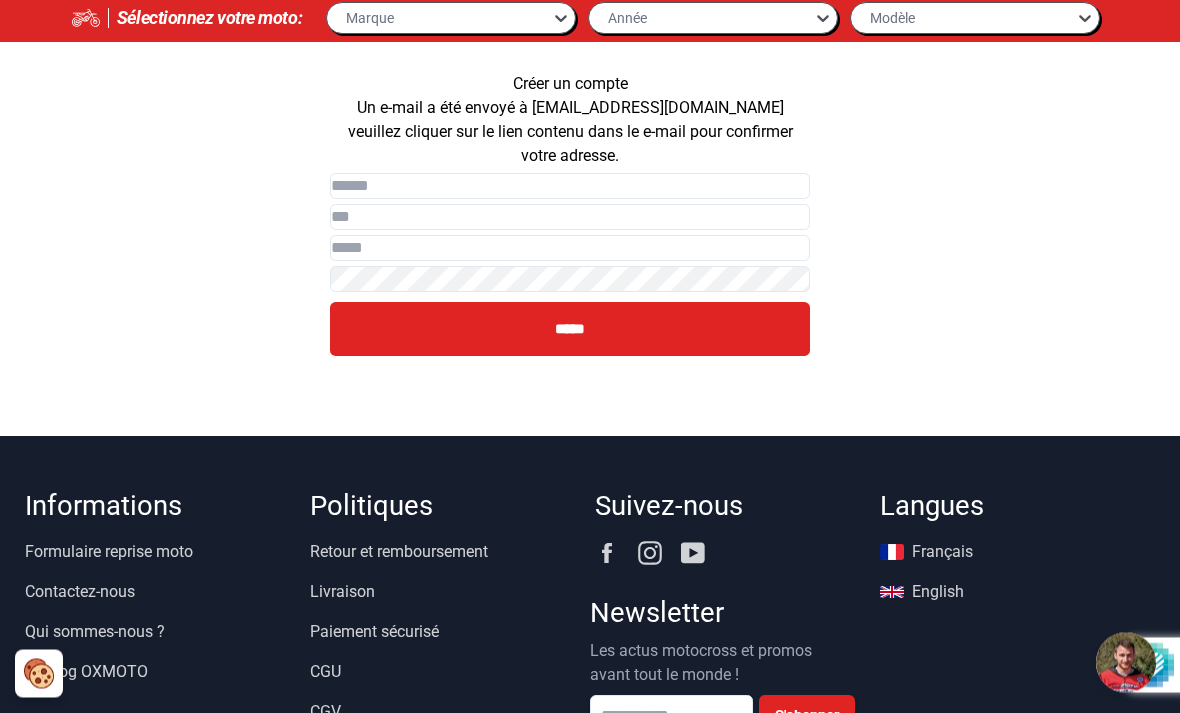 scroll, scrollTop: 179, scrollLeft: 0, axis: vertical 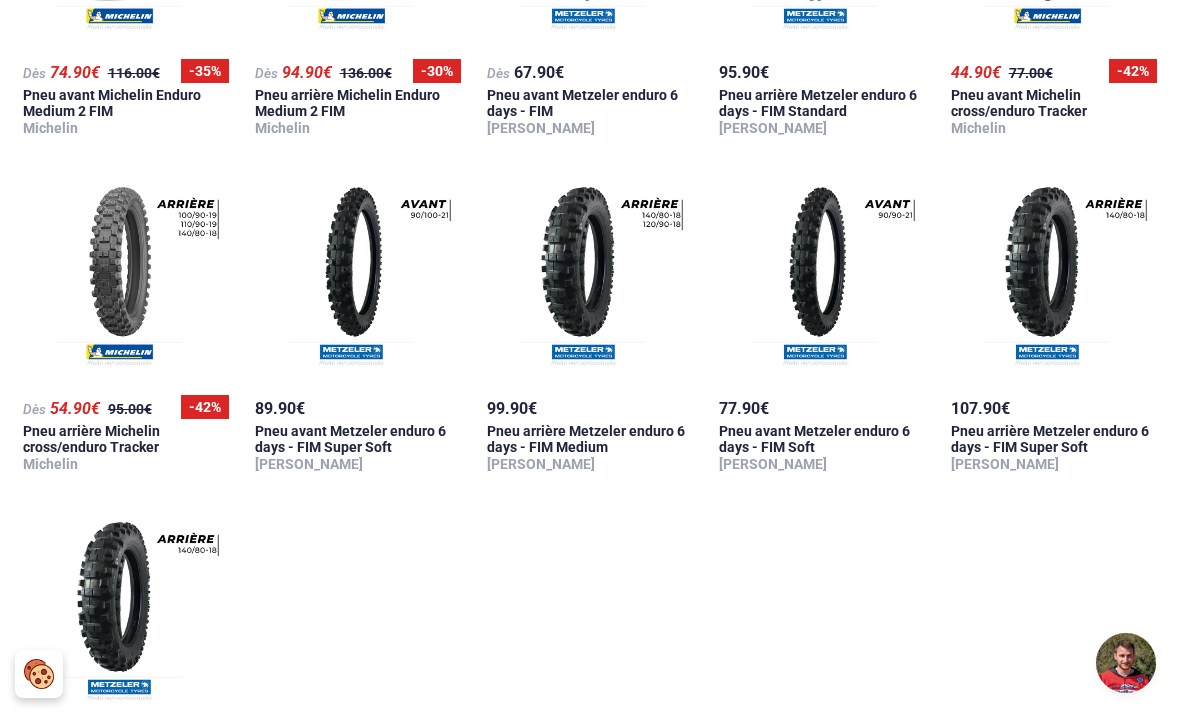 click at bounding box center [822, 279] 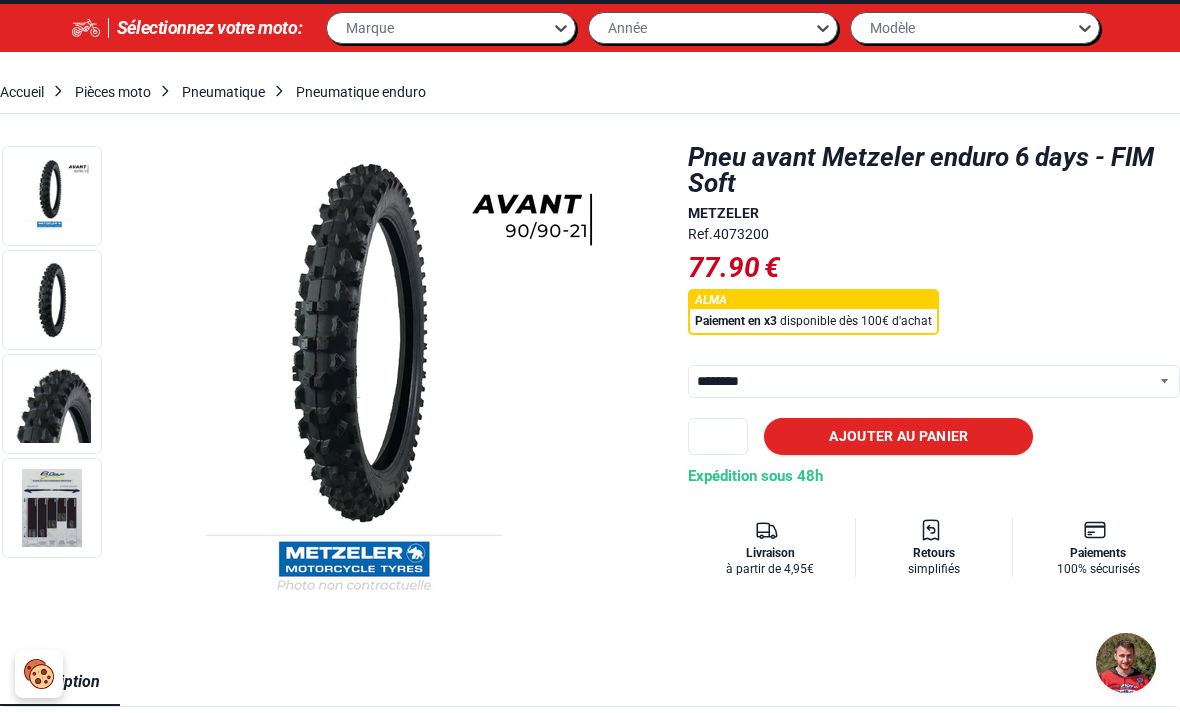 scroll, scrollTop: 127, scrollLeft: 0, axis: vertical 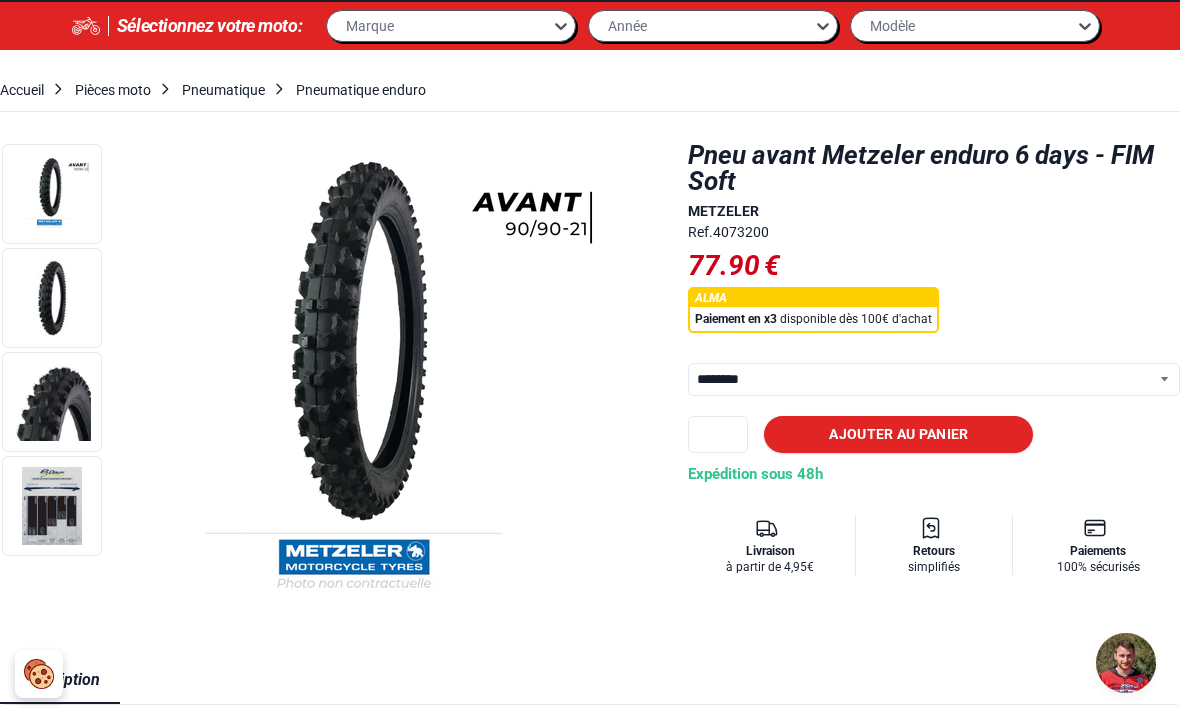 click on "Ajouter au panier" at bounding box center [898, 434] 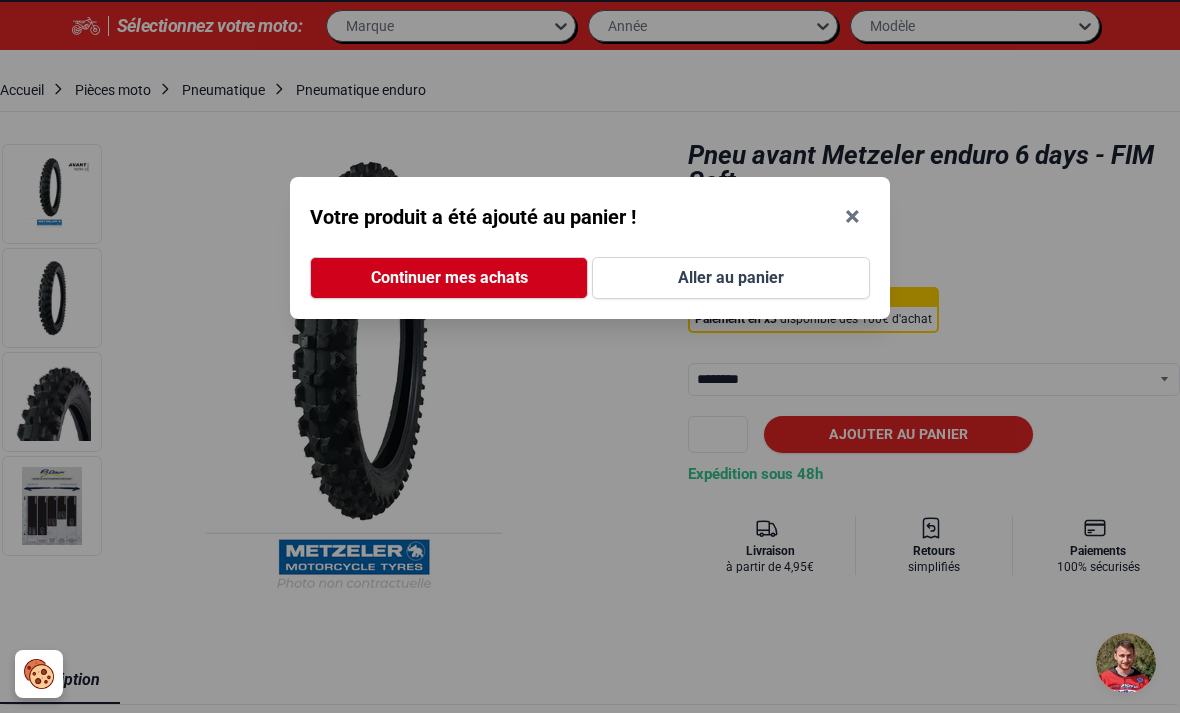 click on "Continuer mes achats" at bounding box center [449, 278] 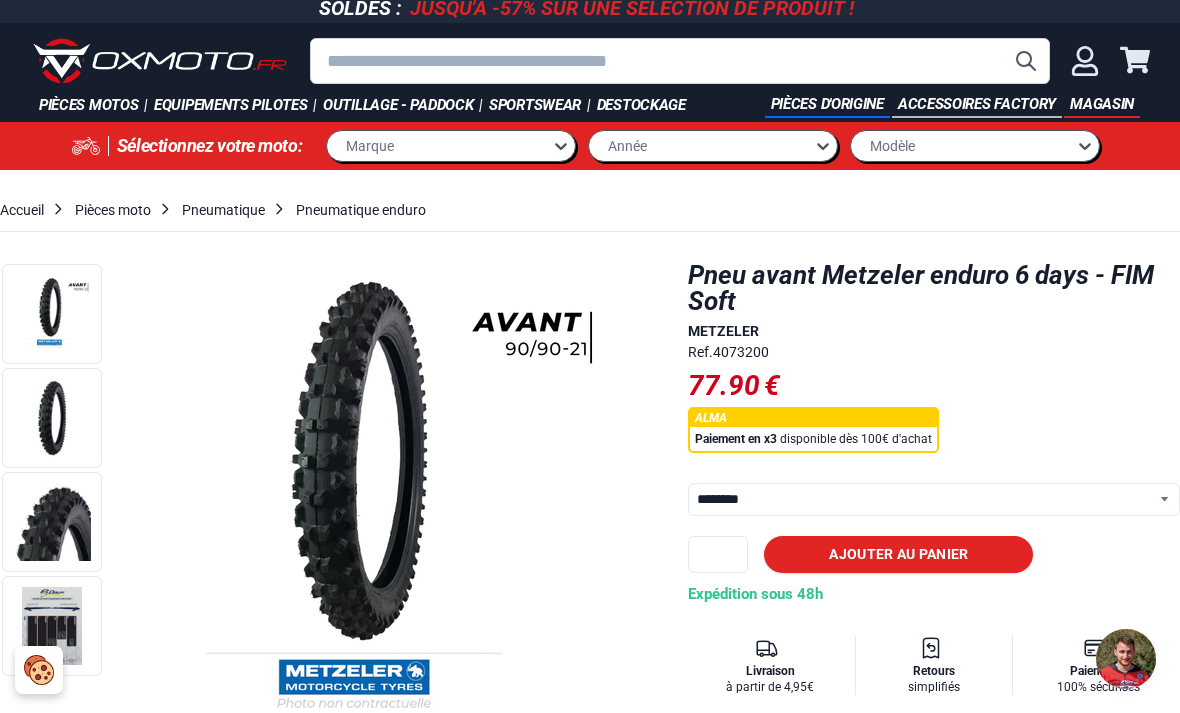 scroll, scrollTop: 0, scrollLeft: 0, axis: both 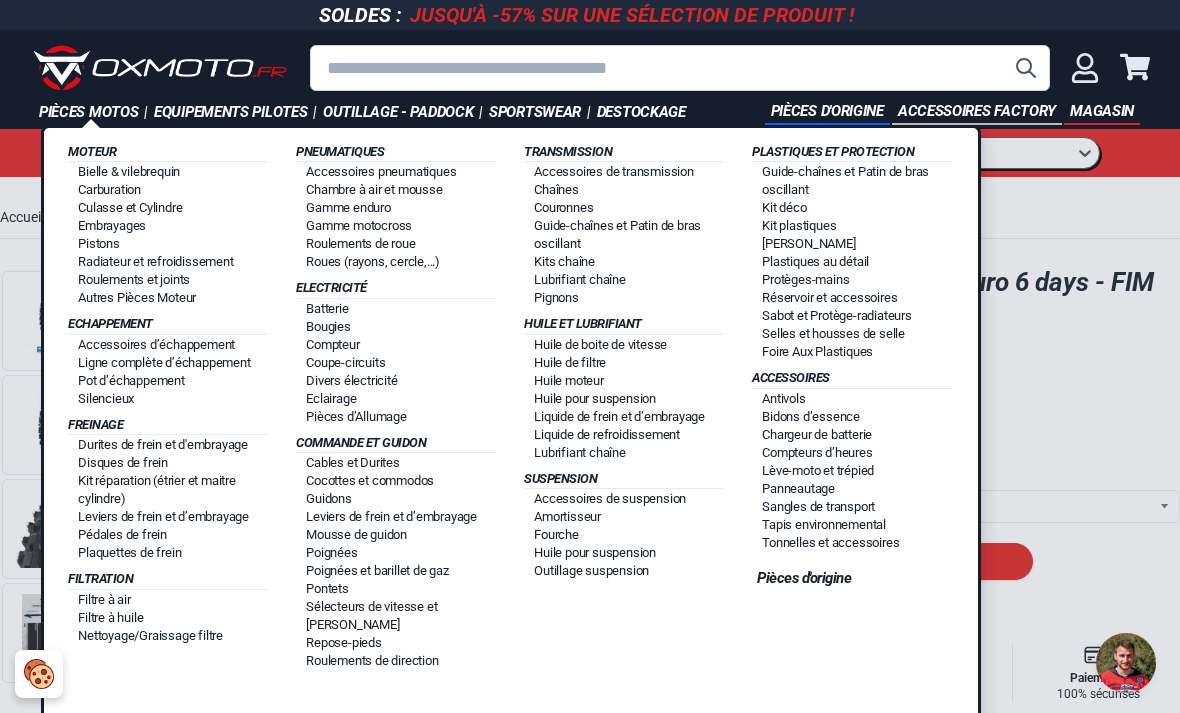 click on "Chambre à air et mousse" at bounding box center (374, 189) 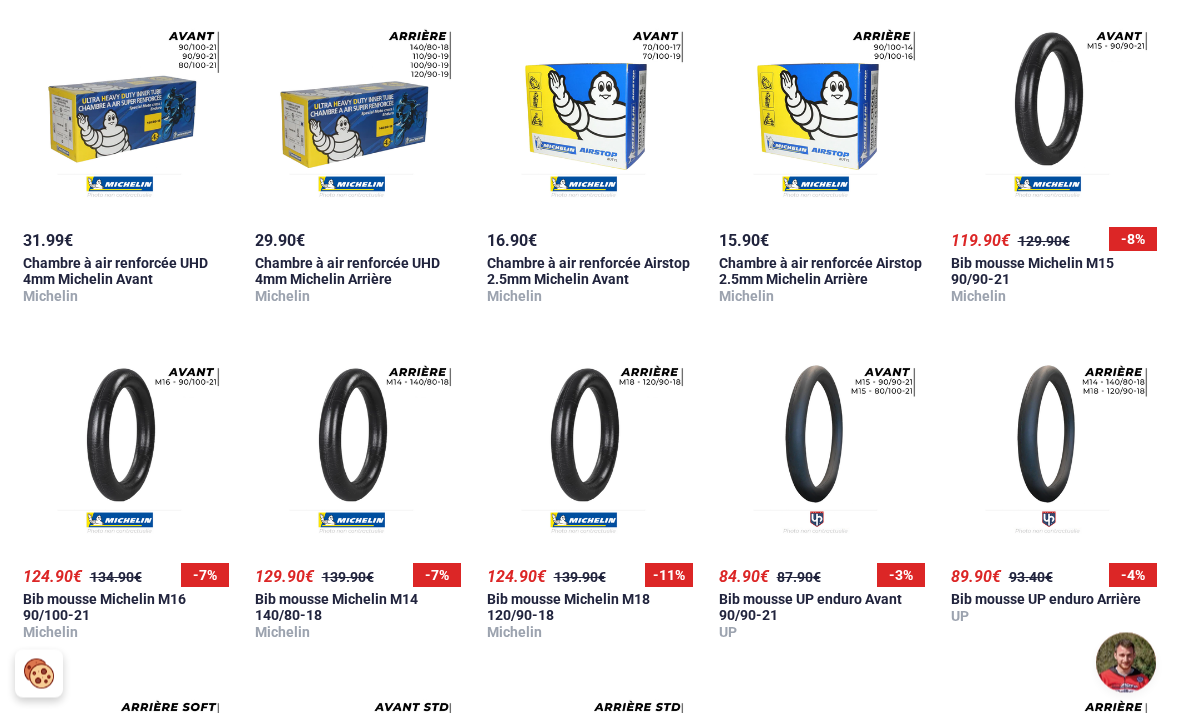 scroll, scrollTop: 441, scrollLeft: 0, axis: vertical 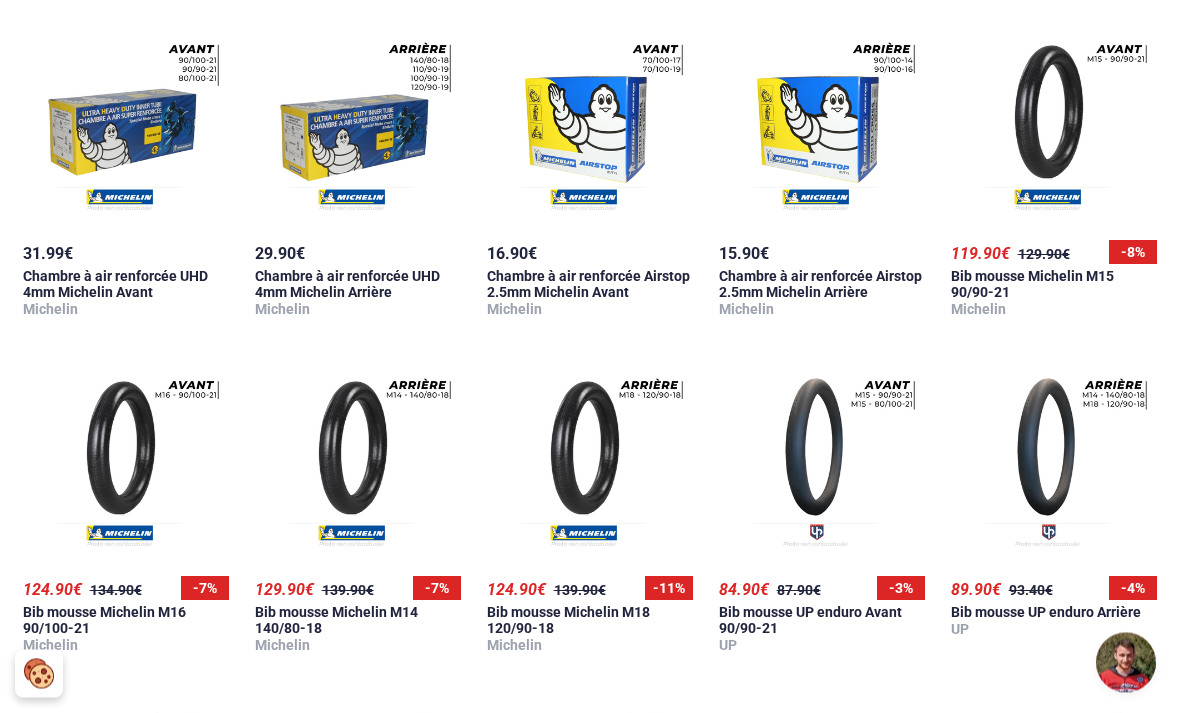 click at bounding box center (1054, 125) 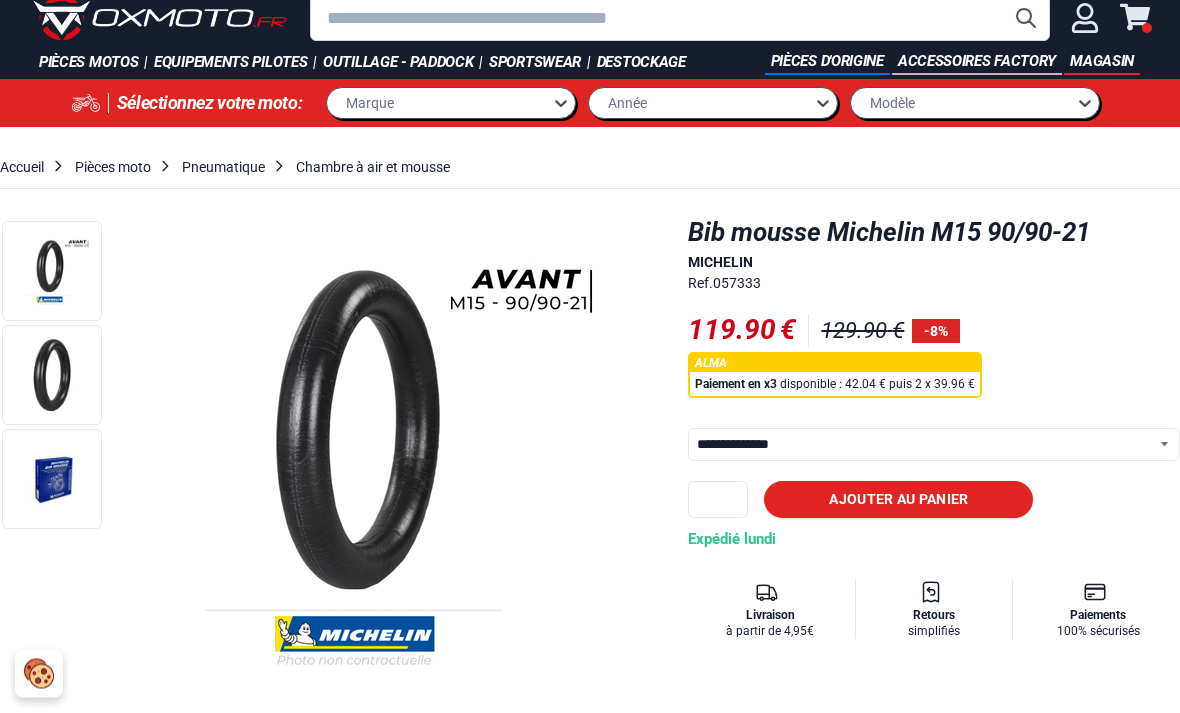 scroll, scrollTop: 50, scrollLeft: 0, axis: vertical 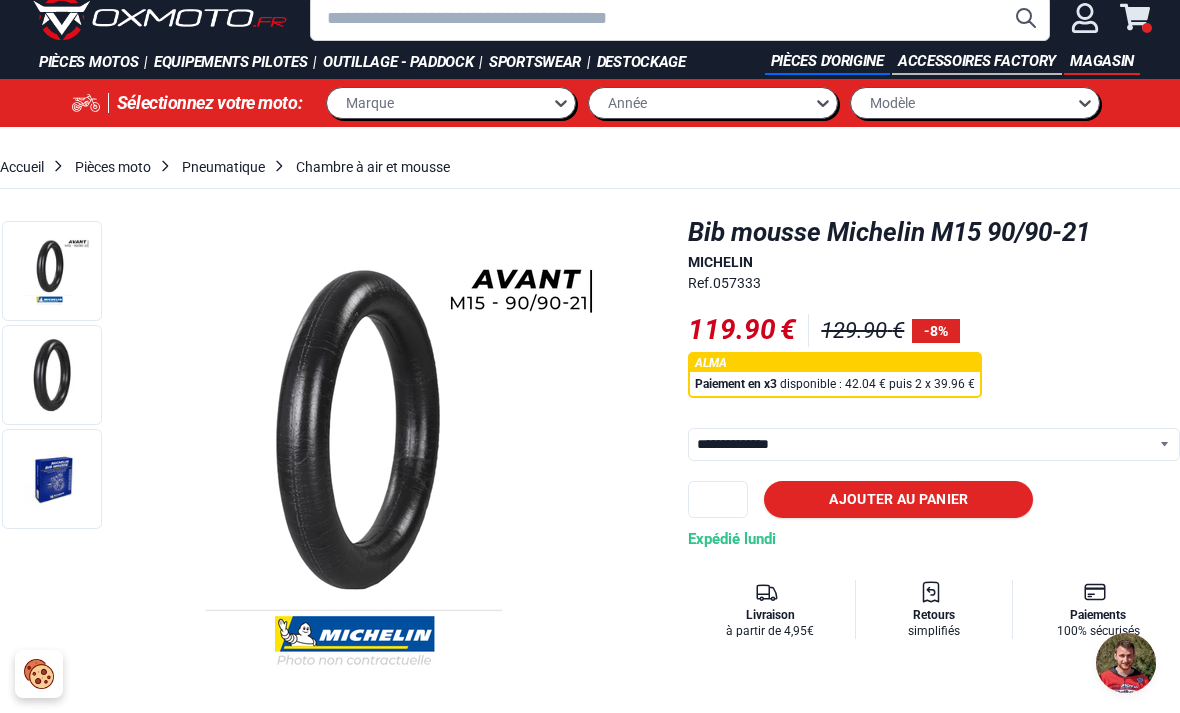 click on "Ajouter au panier" at bounding box center (898, 499) 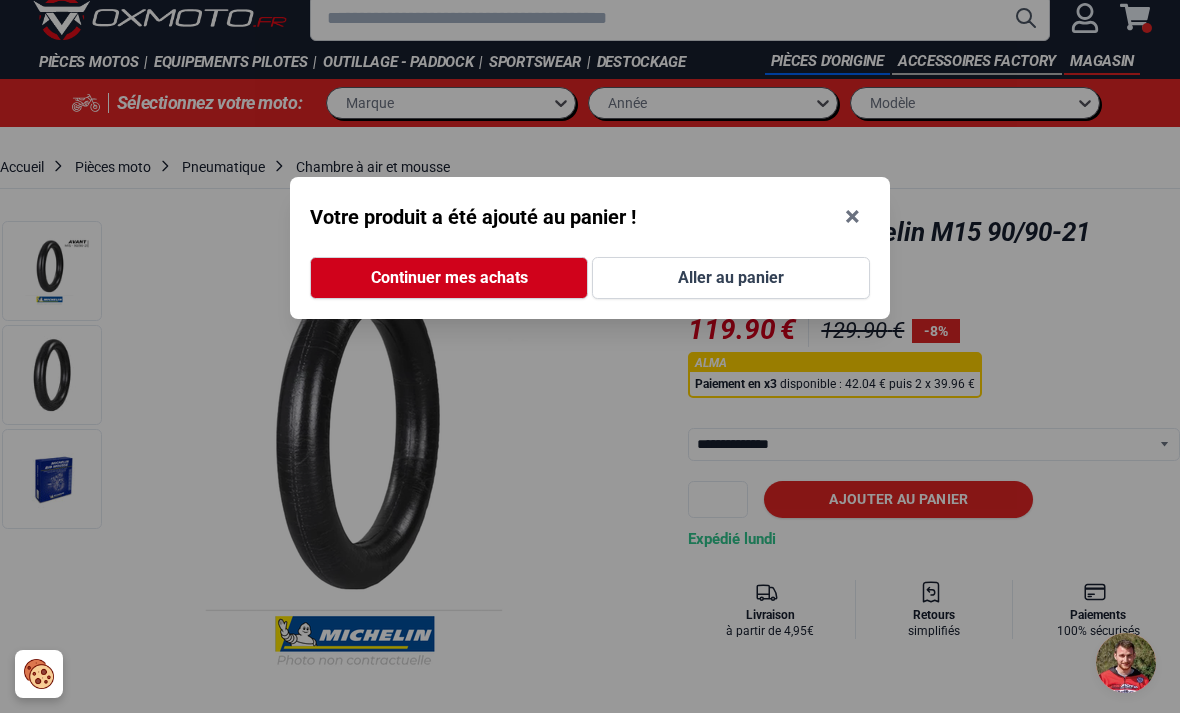 click on "Continuer mes achats" at bounding box center [449, 278] 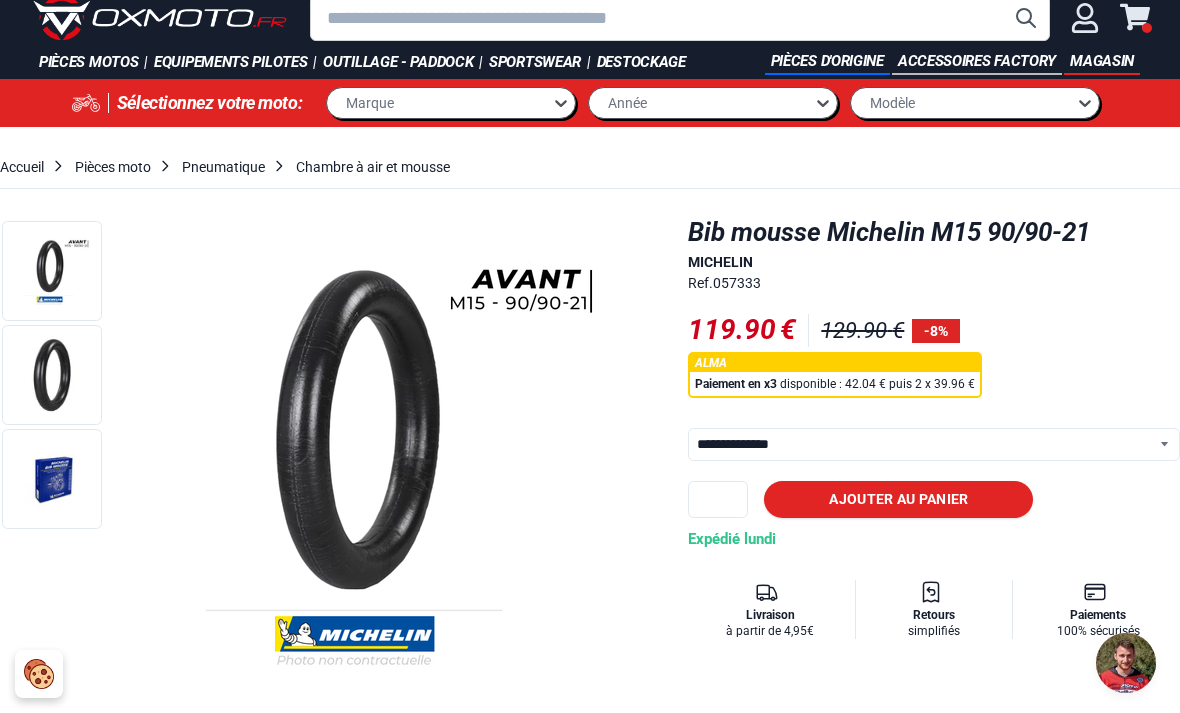 click 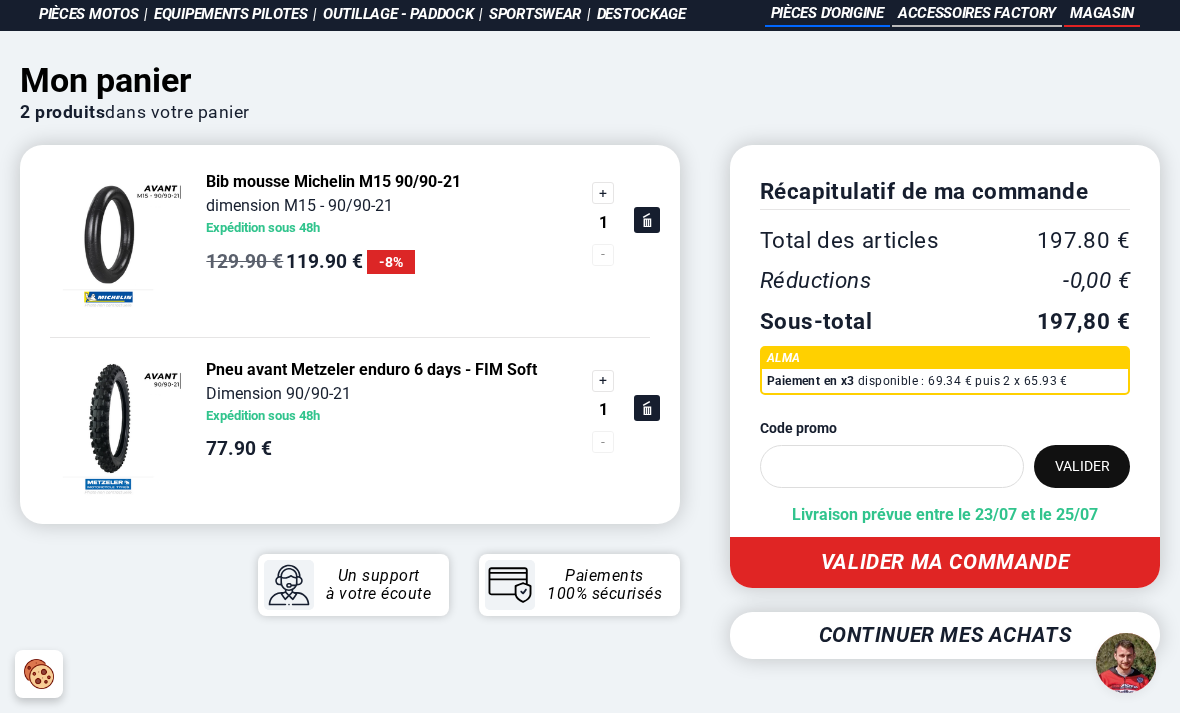 scroll, scrollTop: 94, scrollLeft: 0, axis: vertical 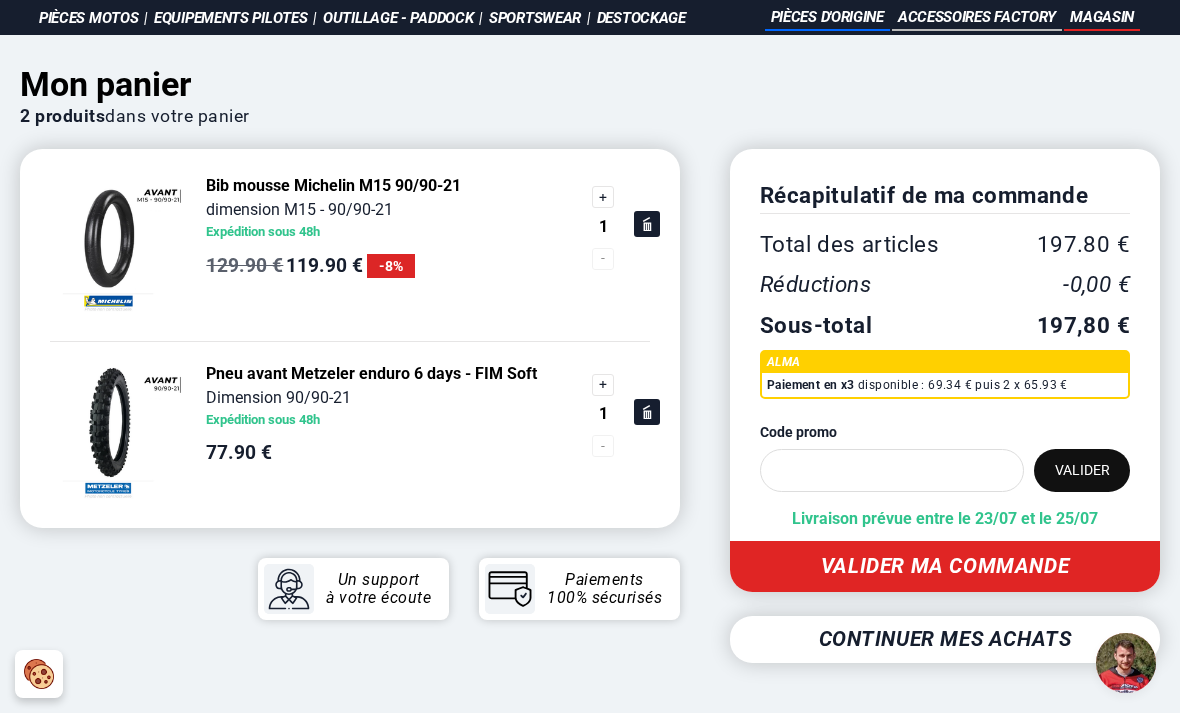 click on "Valider ma commande" at bounding box center (945, 566) 